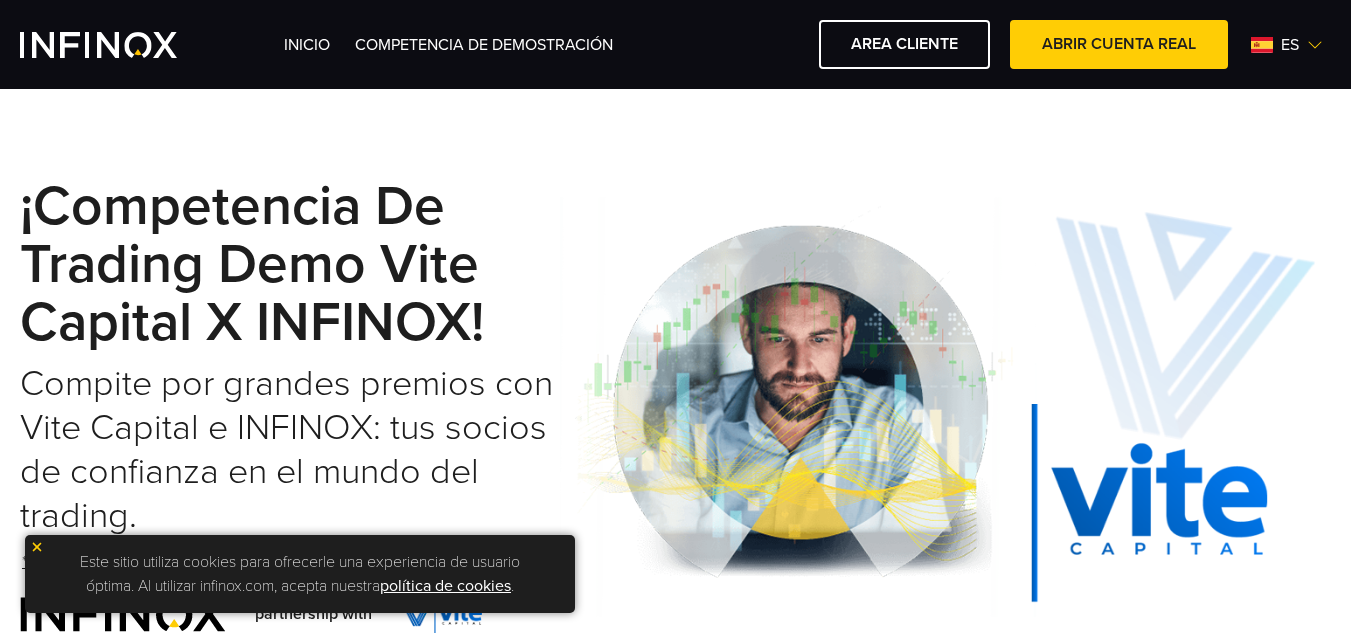 scroll, scrollTop: 333, scrollLeft: 0, axis: vertical 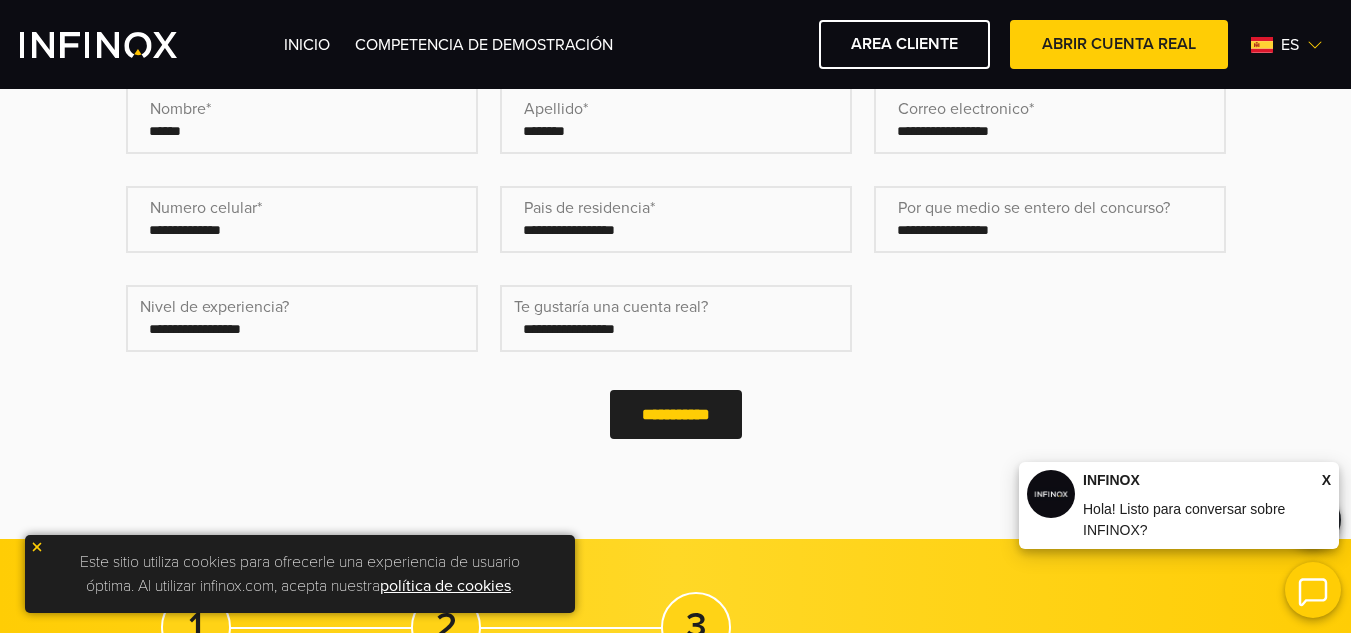 click on "**********" at bounding box center (676, 414) 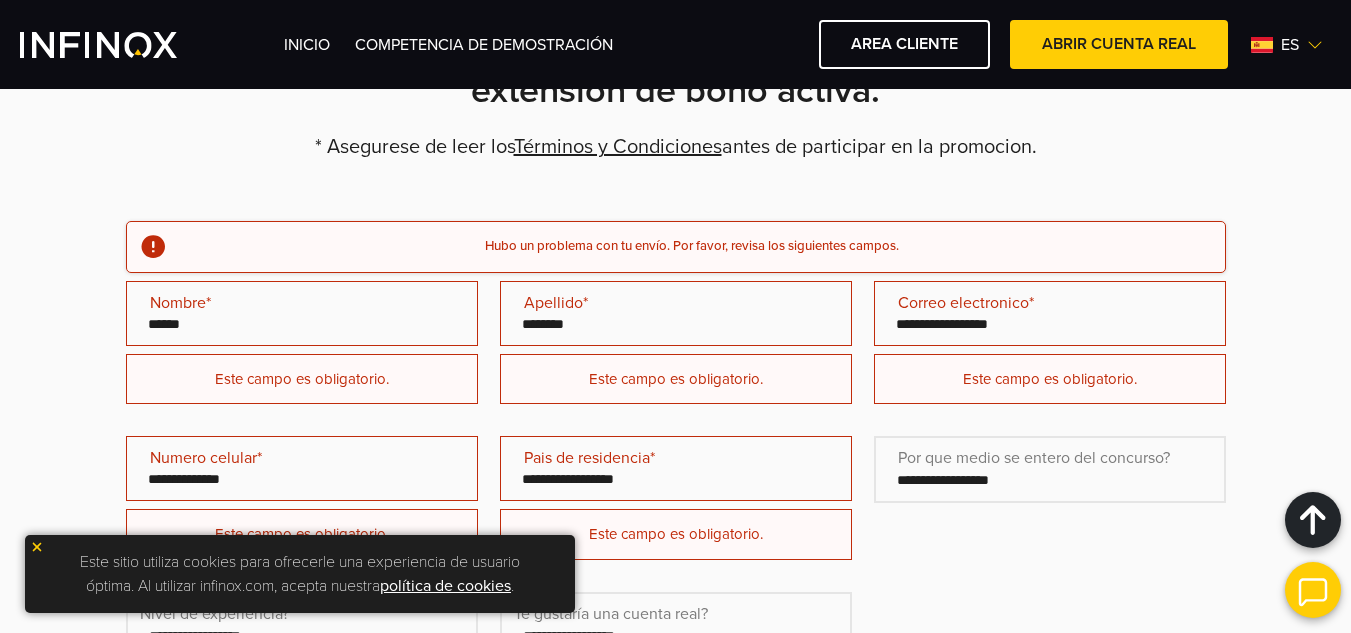 scroll, scrollTop: 650, scrollLeft: 0, axis: vertical 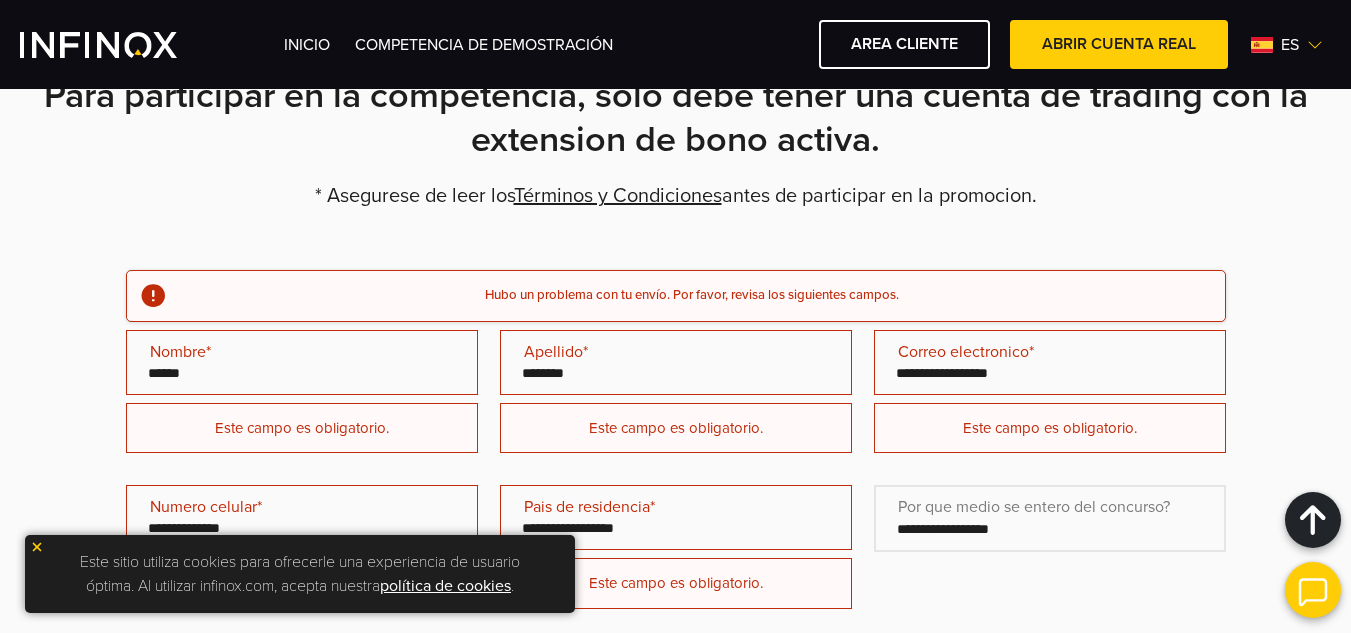 click on "Hubo un problema con tu envío. Por favor, revisa los siguientes campos." at bounding box center [692, 296] 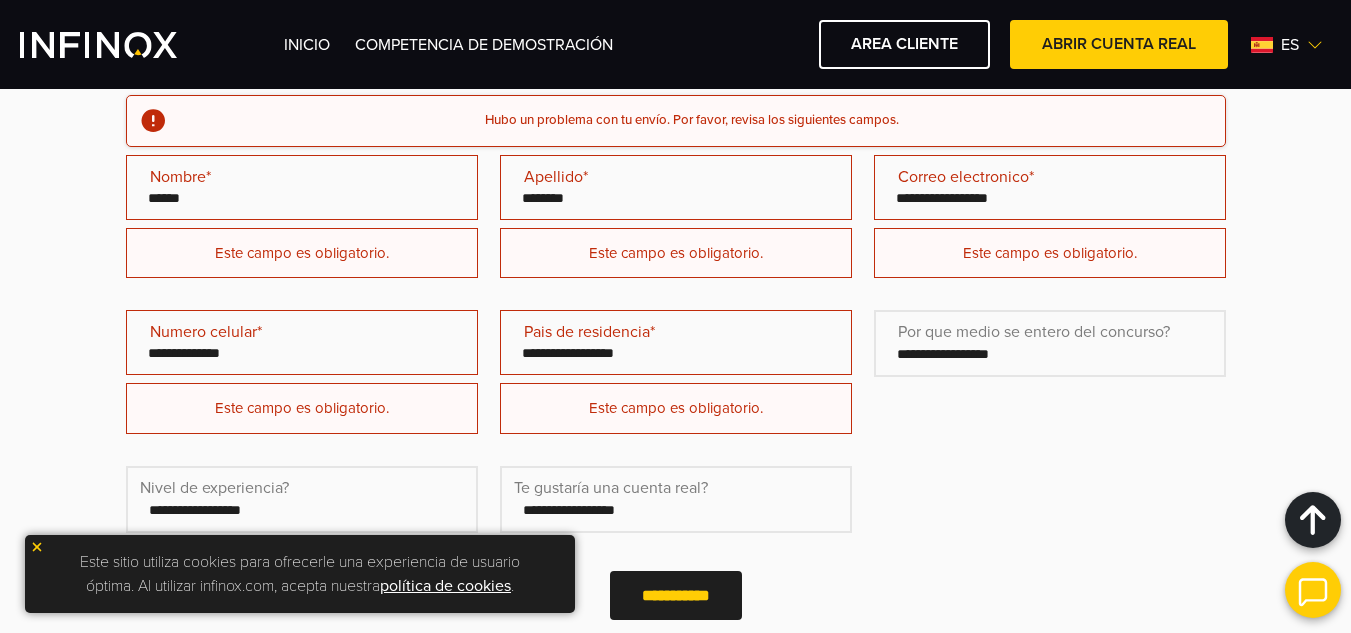 scroll, scrollTop: 650, scrollLeft: 0, axis: vertical 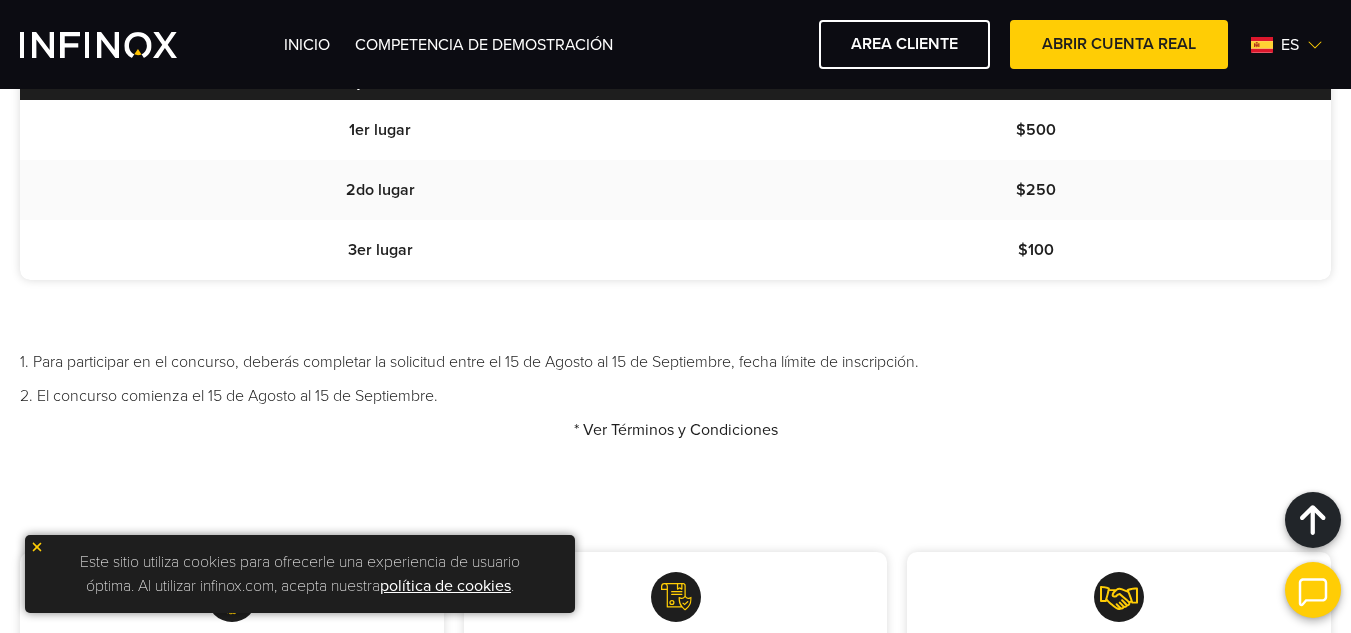 click on "* Ver Términos y Condiciones" at bounding box center [676, 430] 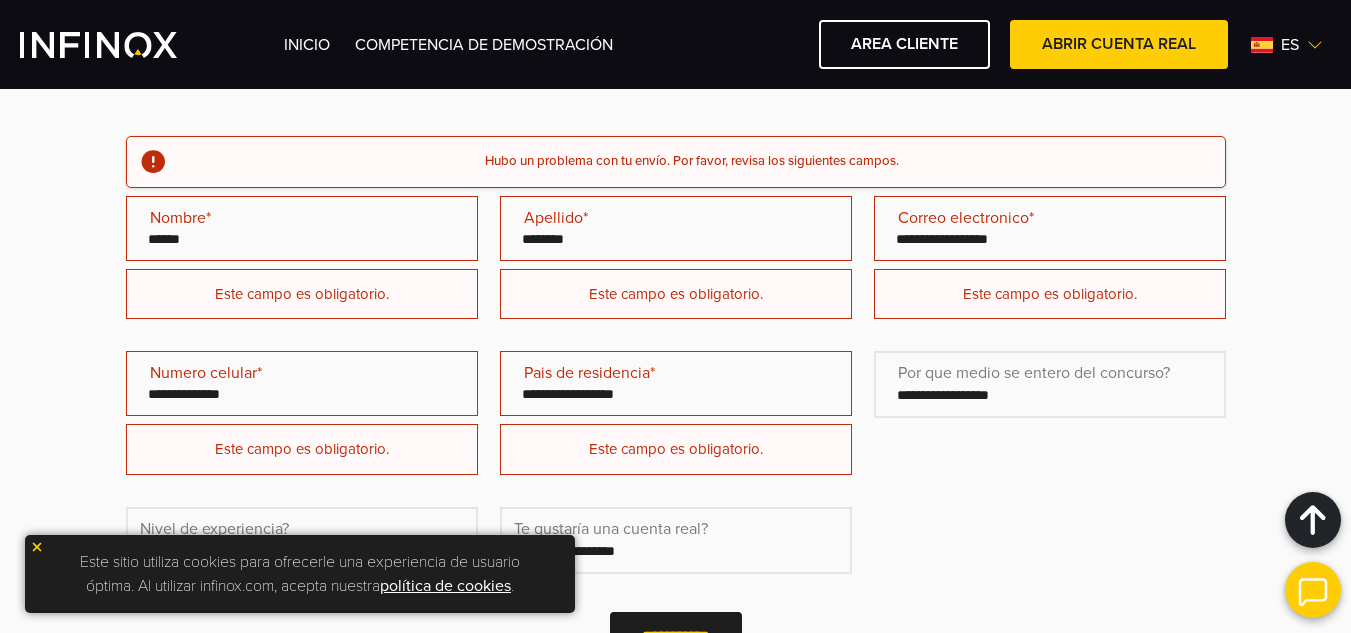 scroll, scrollTop: 650, scrollLeft: 0, axis: vertical 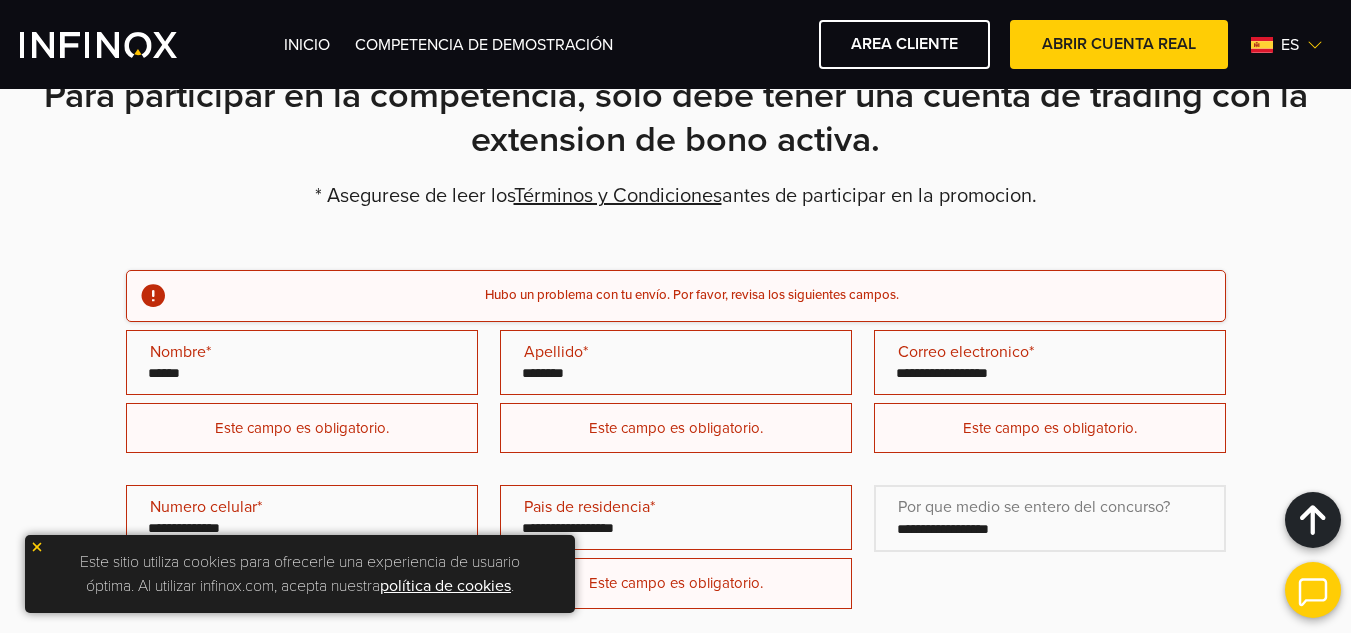click on "Nombre* (Obligatorio)" at bounding box center [302, 362] 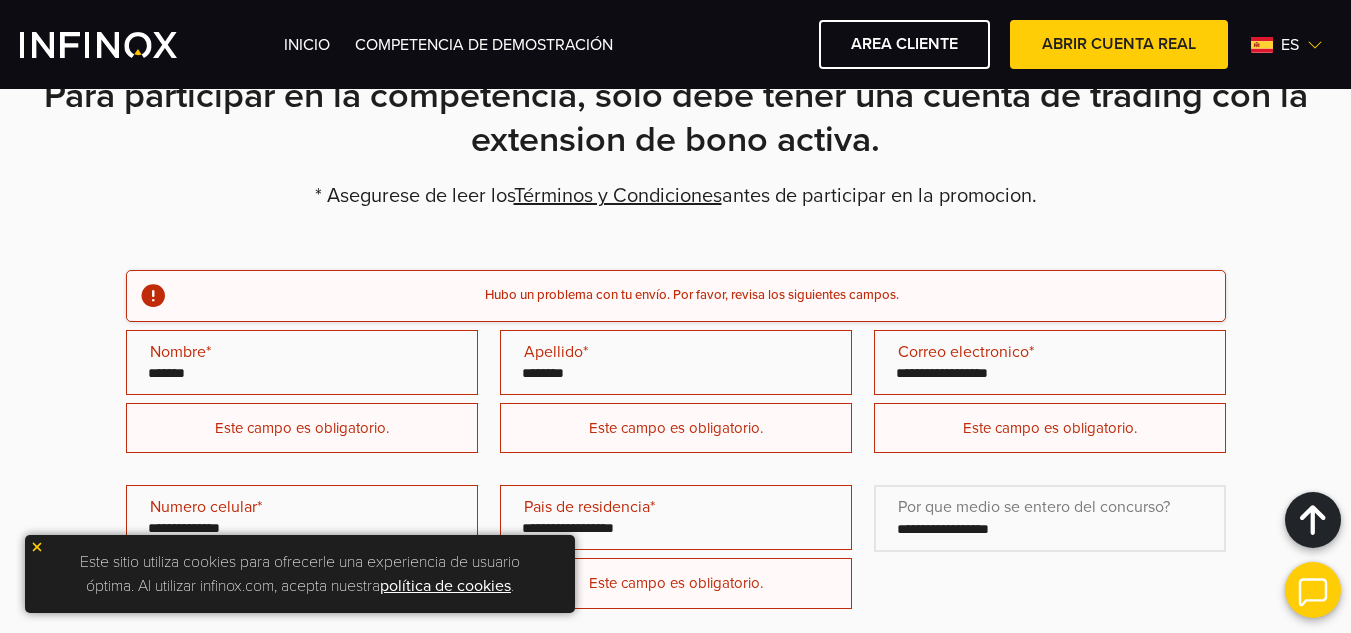 type on "******" 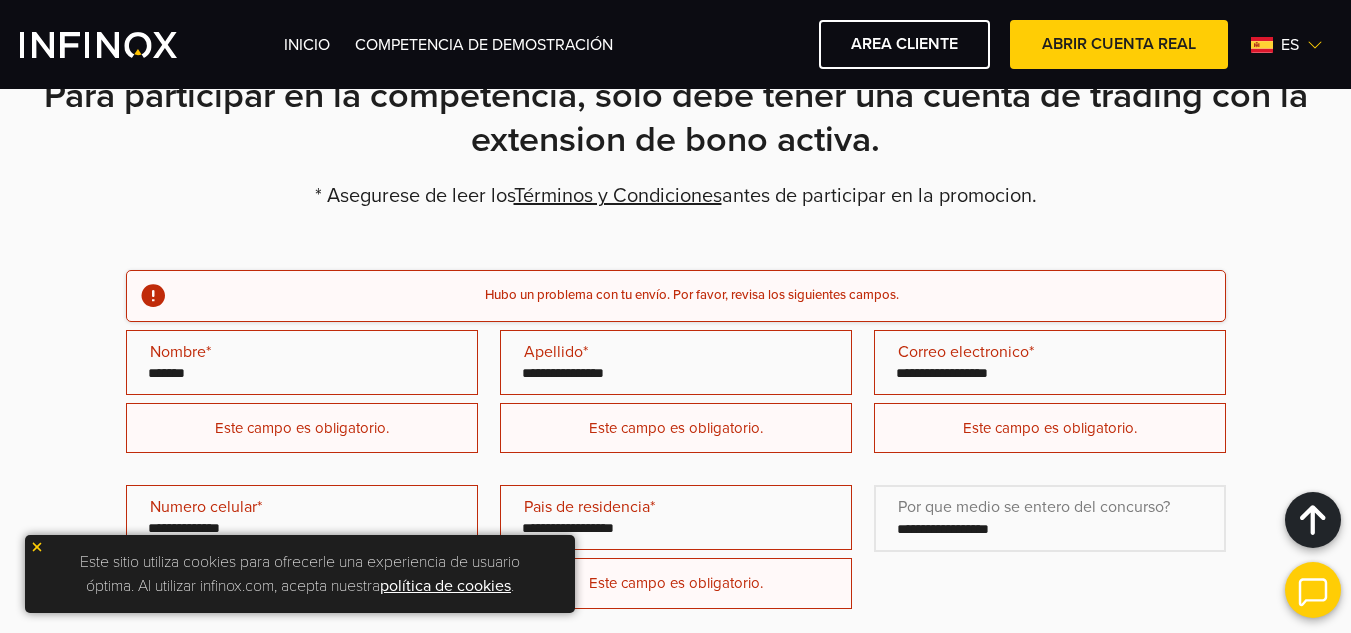 type on "**********" 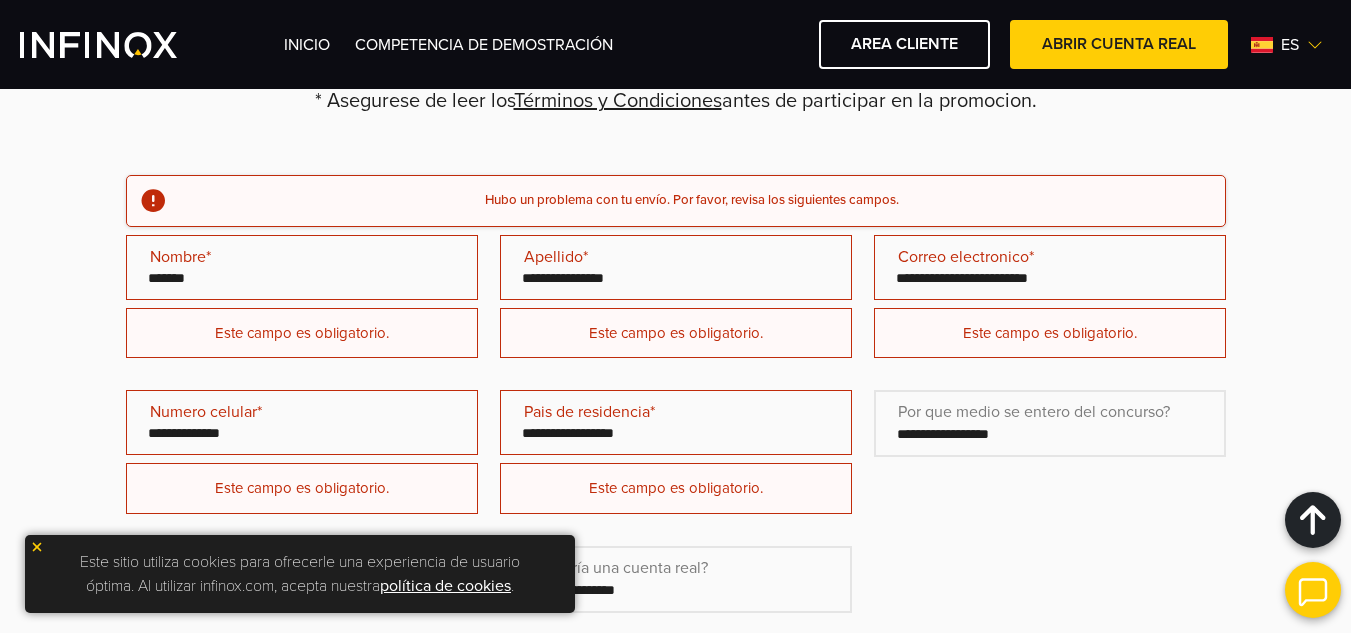 scroll, scrollTop: 817, scrollLeft: 0, axis: vertical 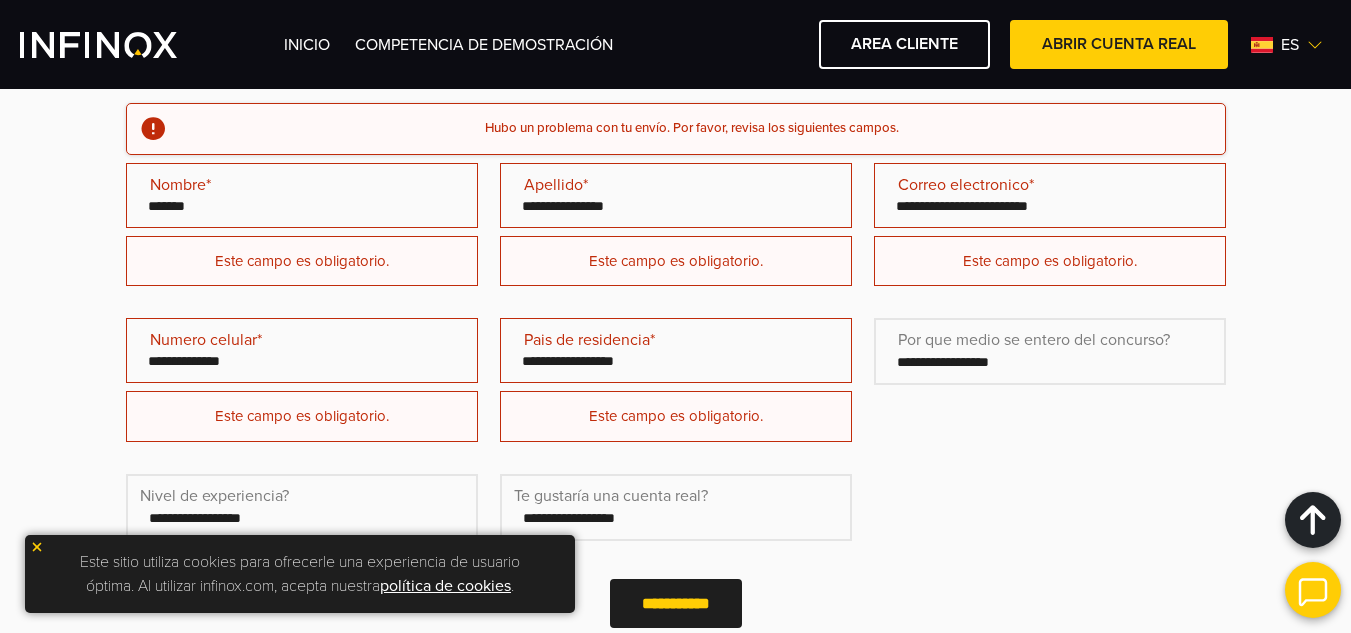 type on "**********" 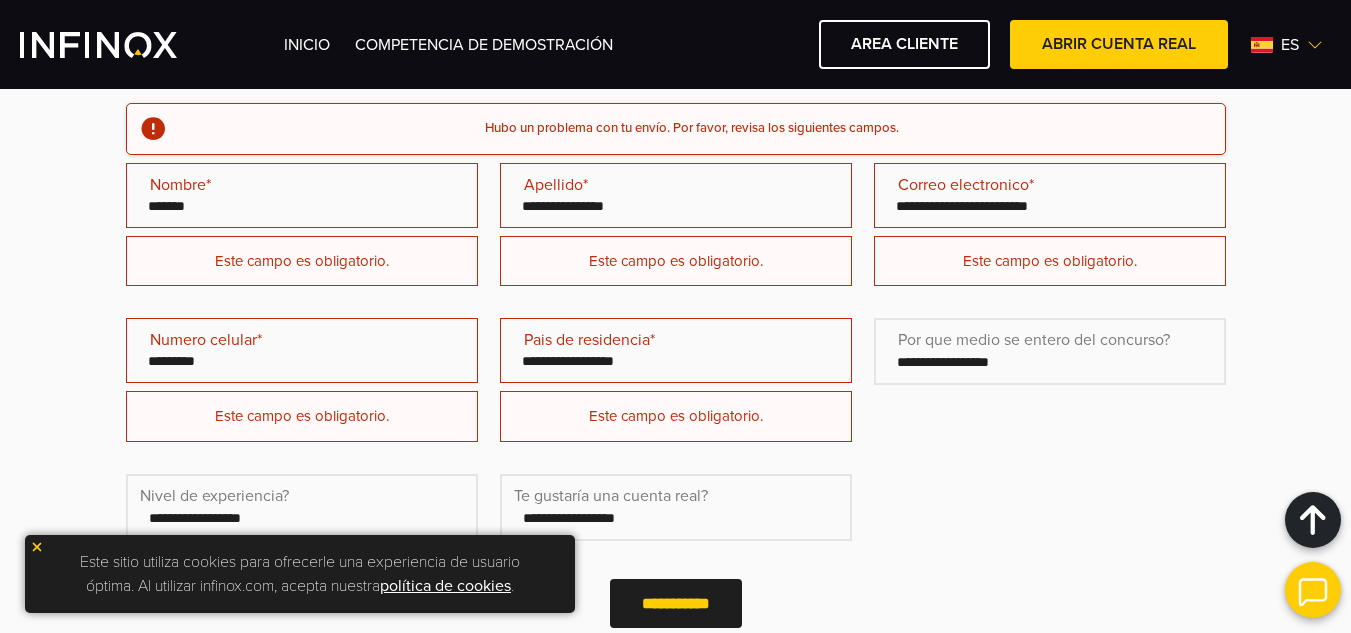 type on "*********" 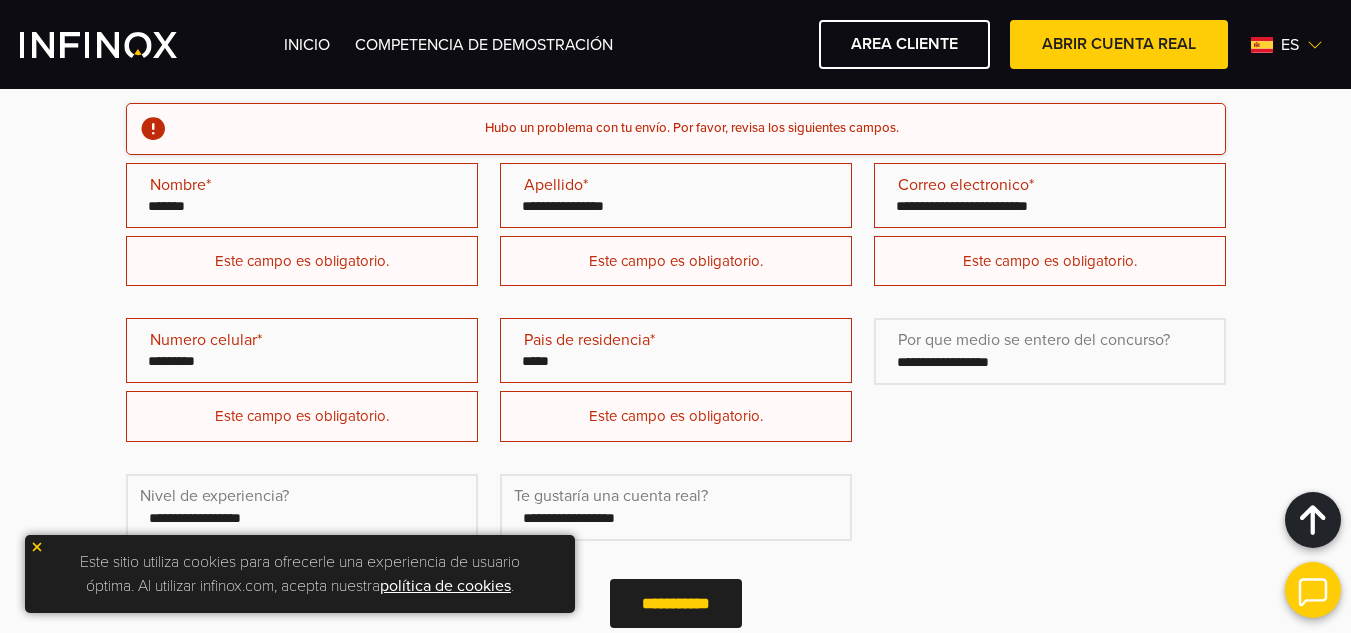 type on "****" 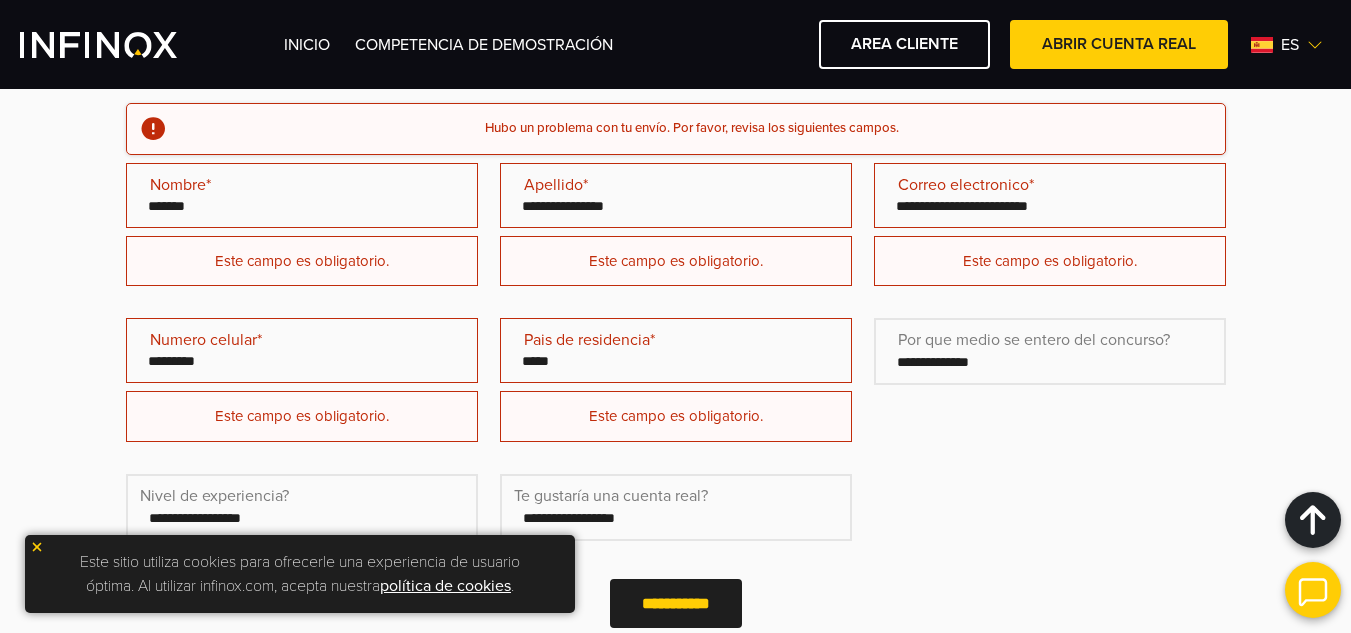 click on "**********" at bounding box center [1050, 351] 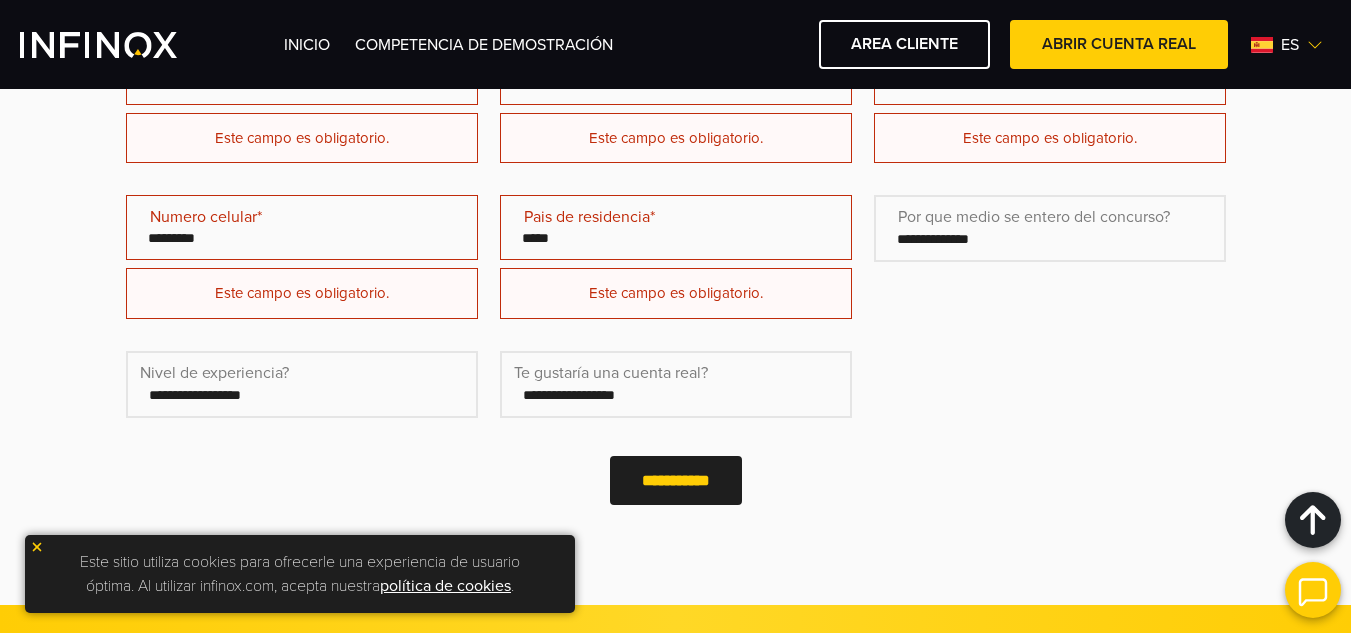 scroll, scrollTop: 984, scrollLeft: 0, axis: vertical 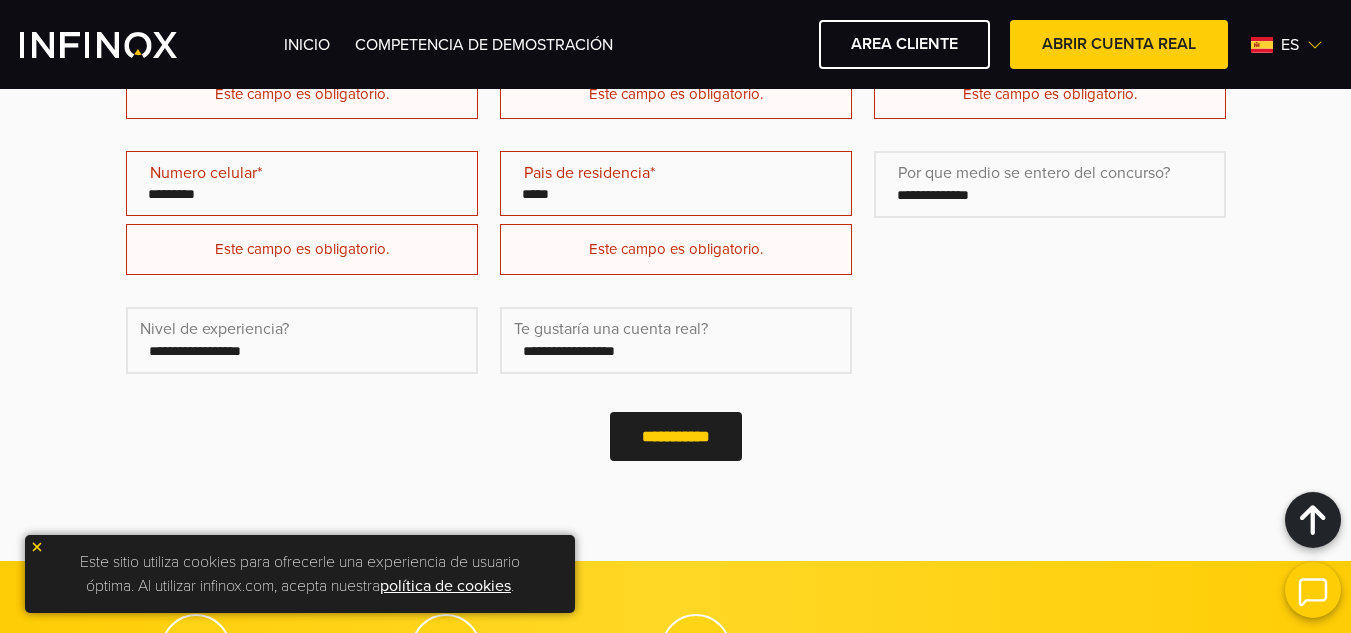 click on "**********" at bounding box center [302, 340] 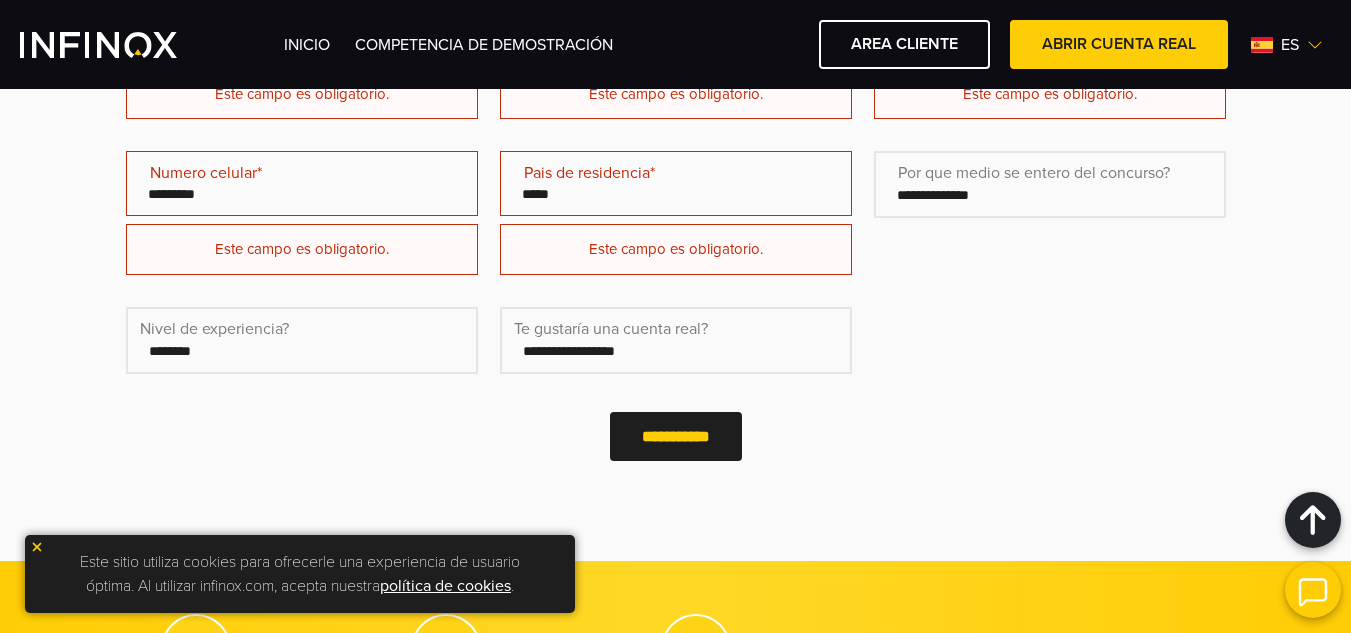 click on "**********" at bounding box center (302, 340) 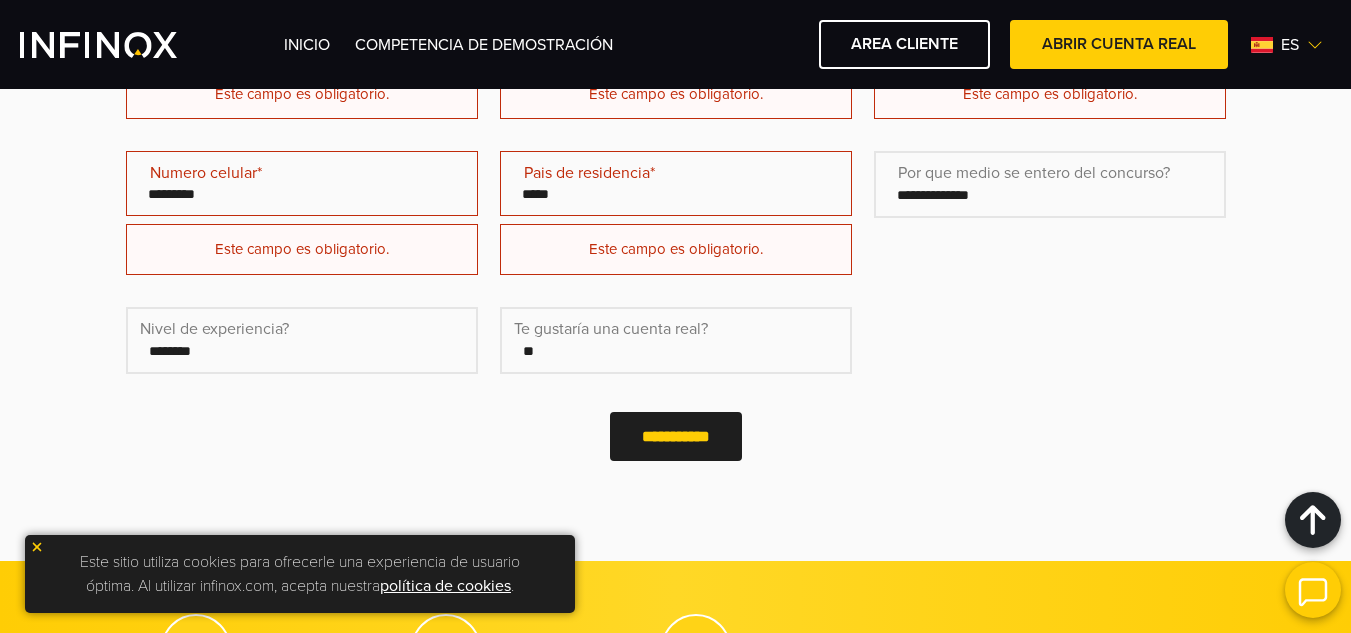 click on "**********" at bounding box center [676, 340] 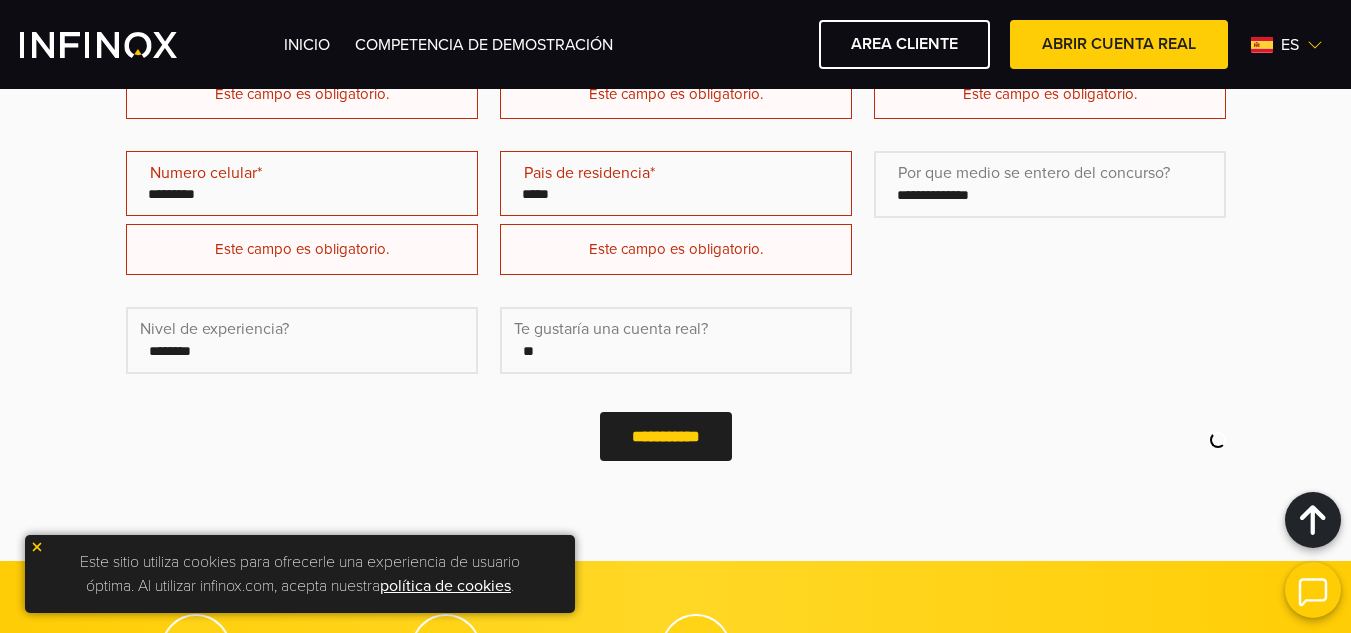 scroll, scrollTop: 0, scrollLeft: 0, axis: both 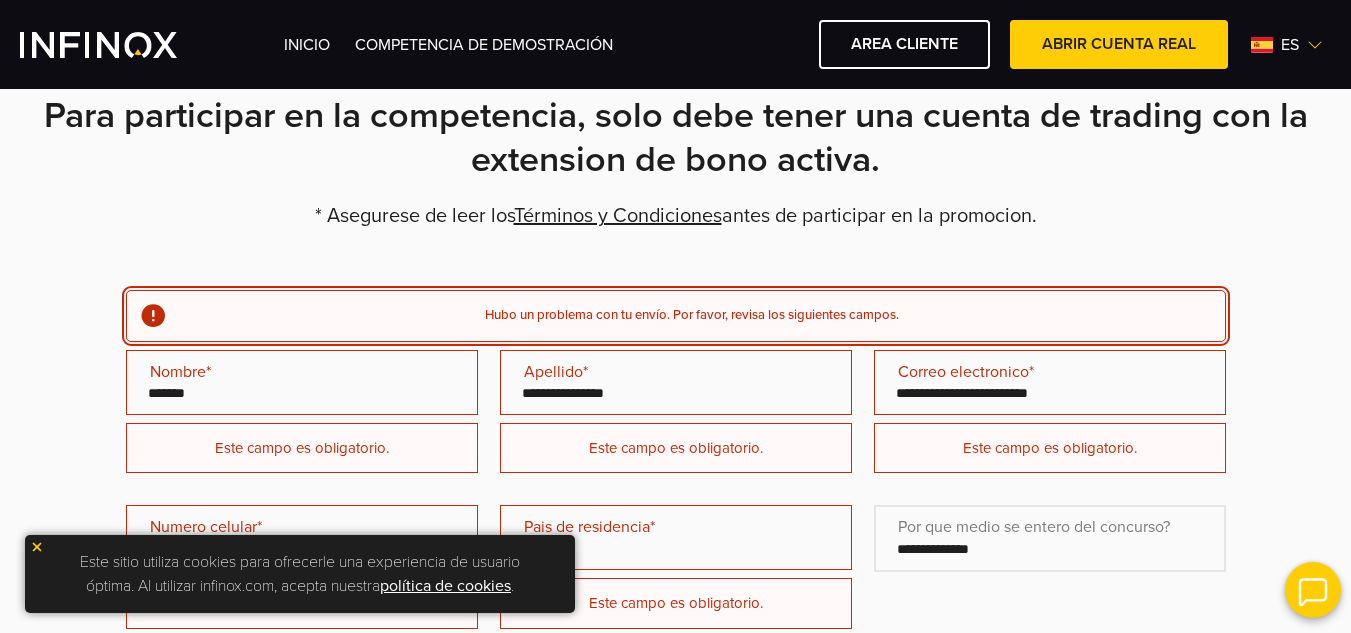 click on "Hubo un problema con tu envío. Por favor, revisa los siguientes campos." at bounding box center (692, 316) 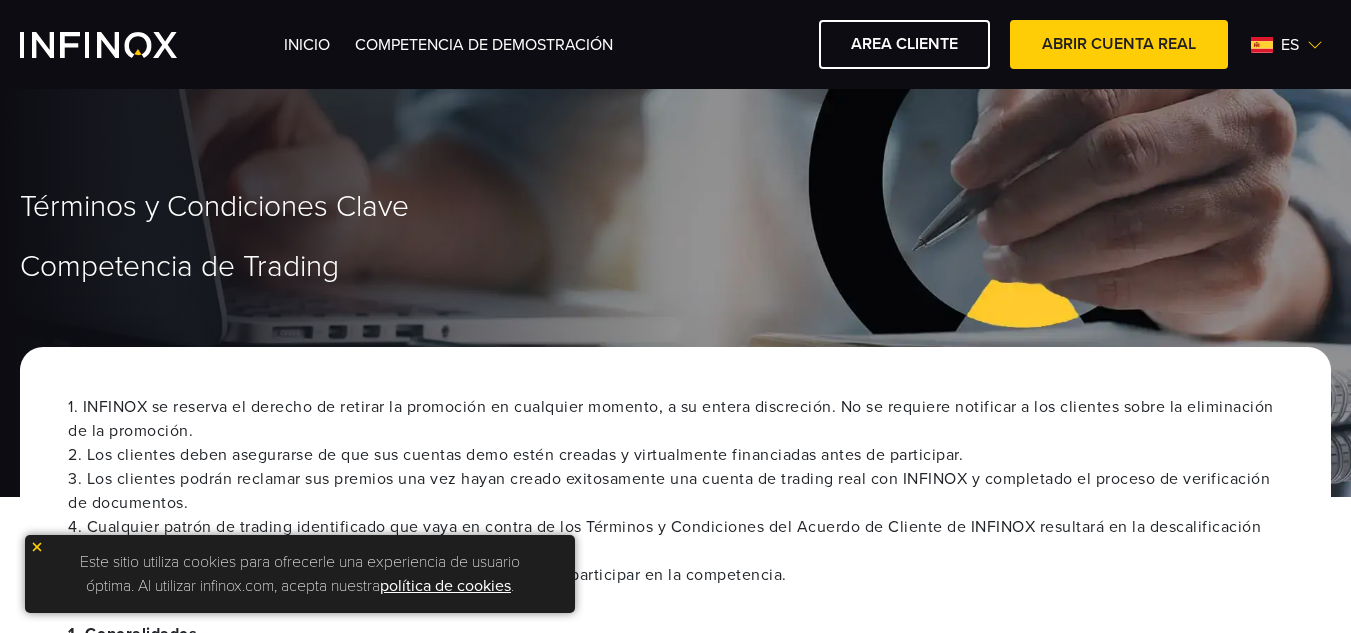 scroll, scrollTop: 333, scrollLeft: 0, axis: vertical 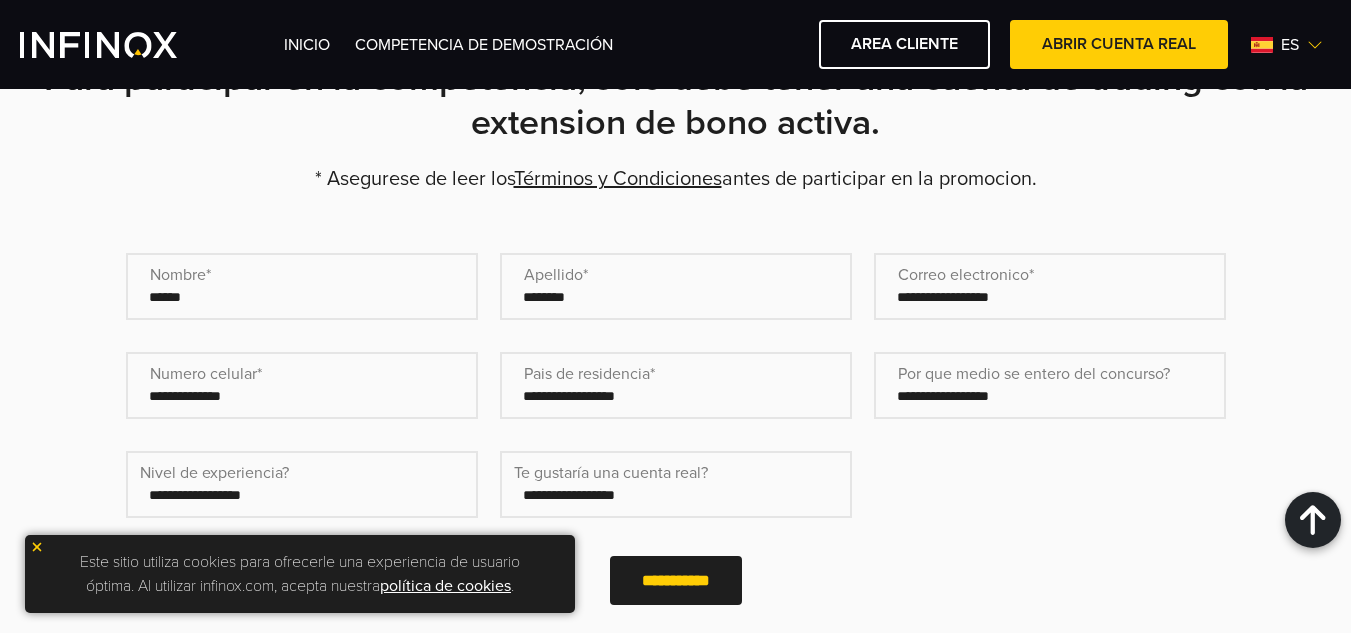 click on "Nombre* (Obligatorio)" at bounding box center (302, 286) 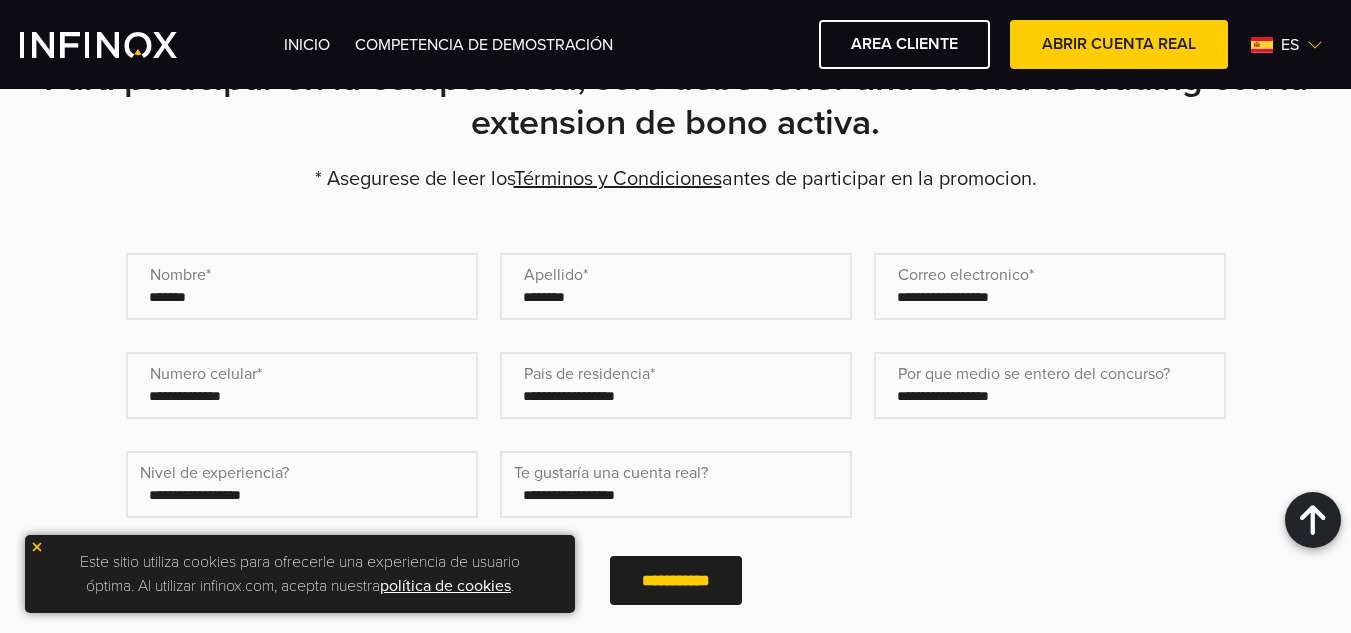 type on "******" 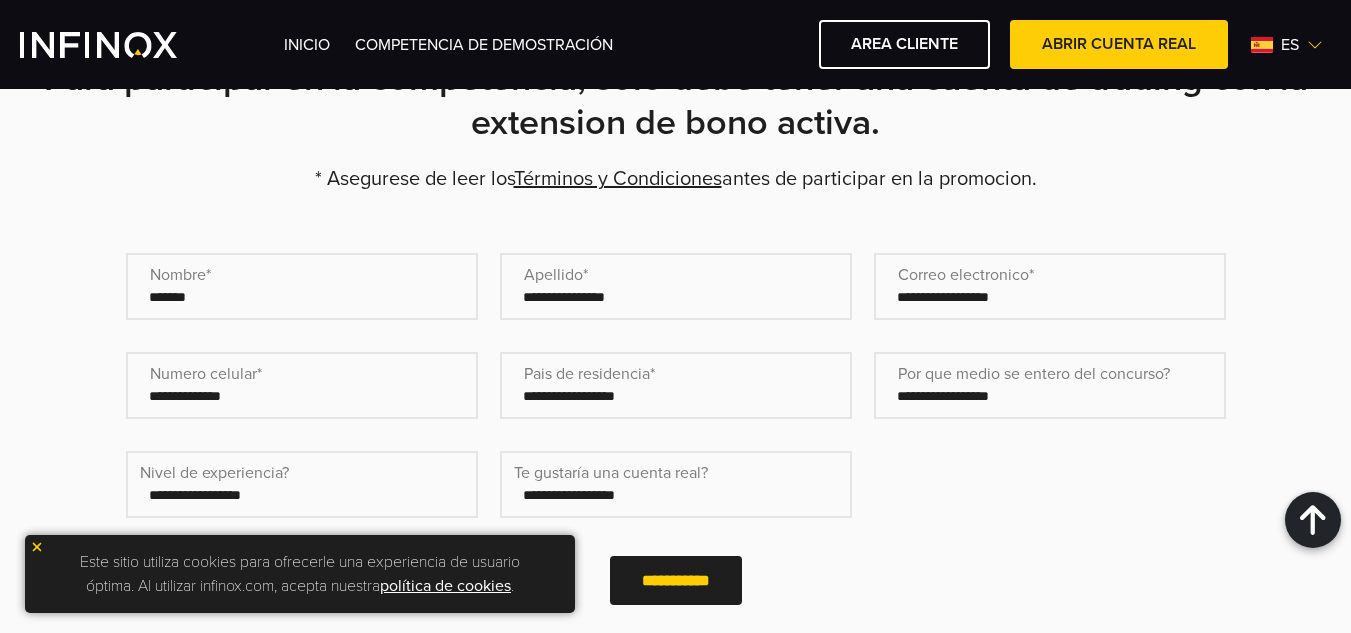 type on "**********" 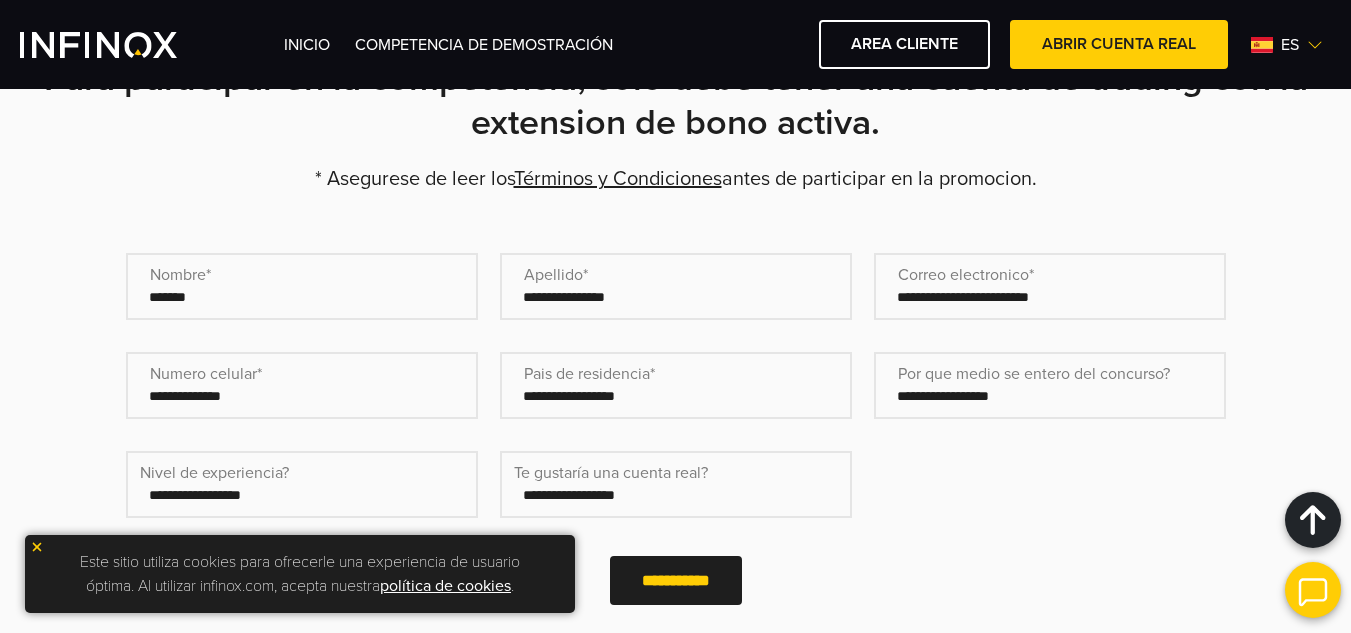 type on "**********" 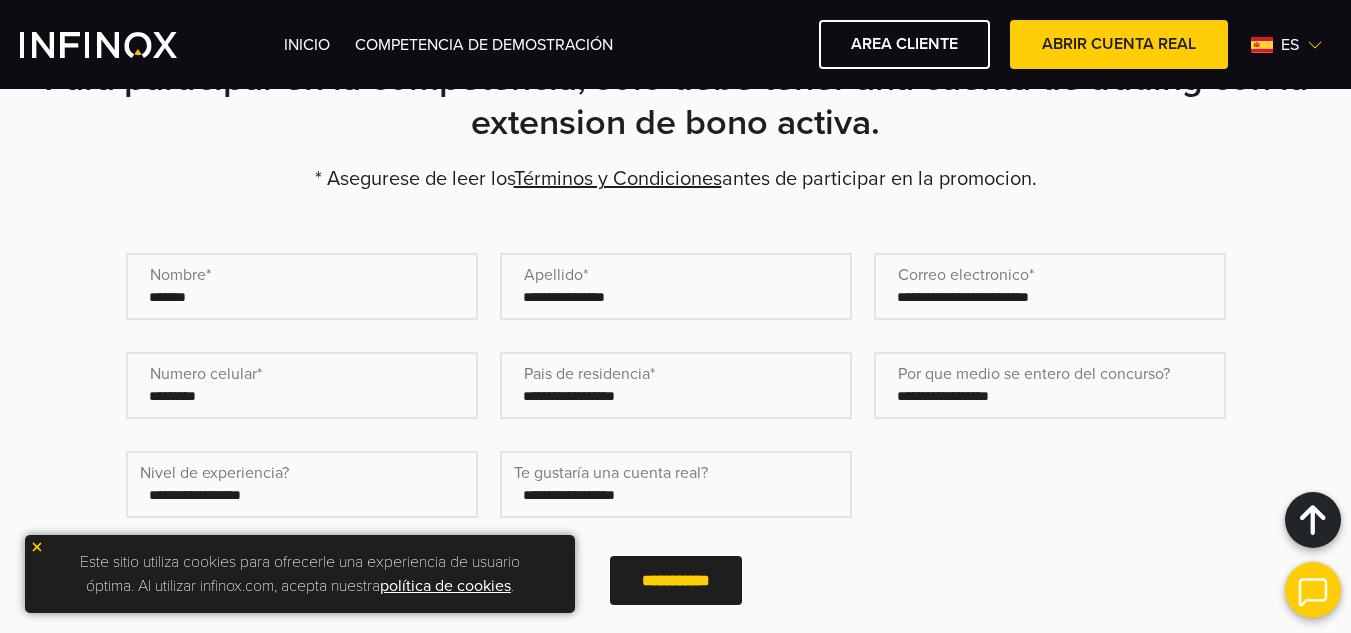 type on "*********" 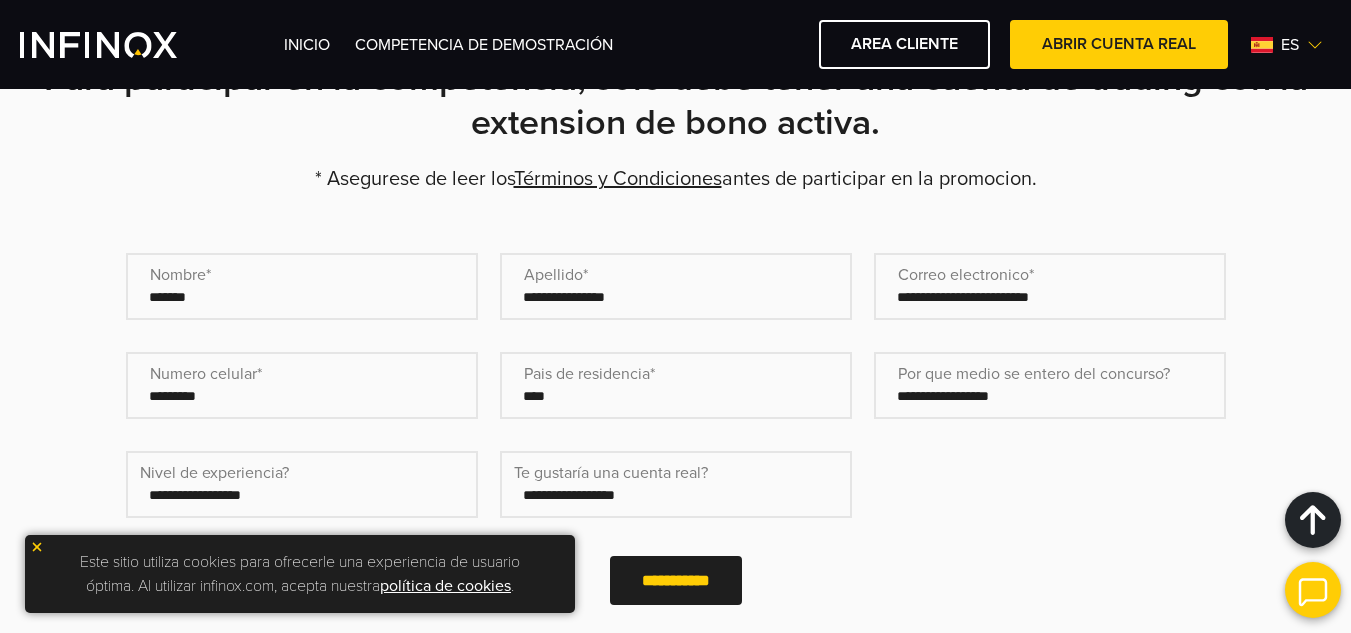 type on "****" 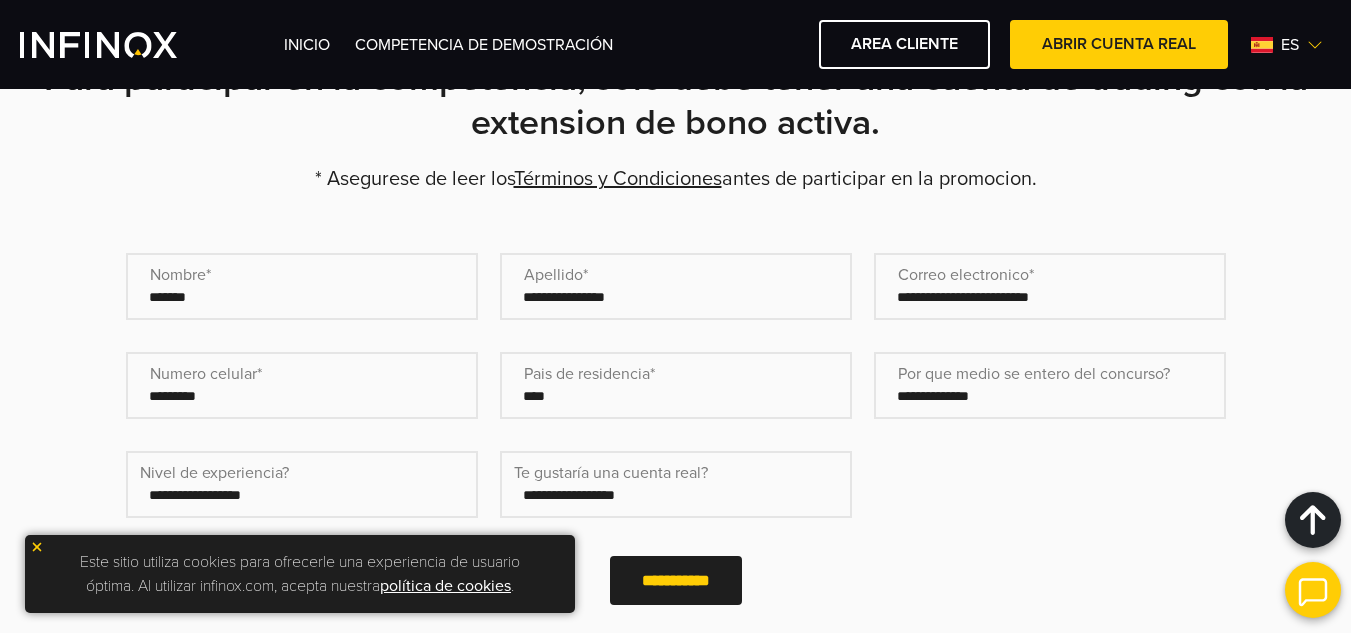click on "**********" at bounding box center (1050, 385) 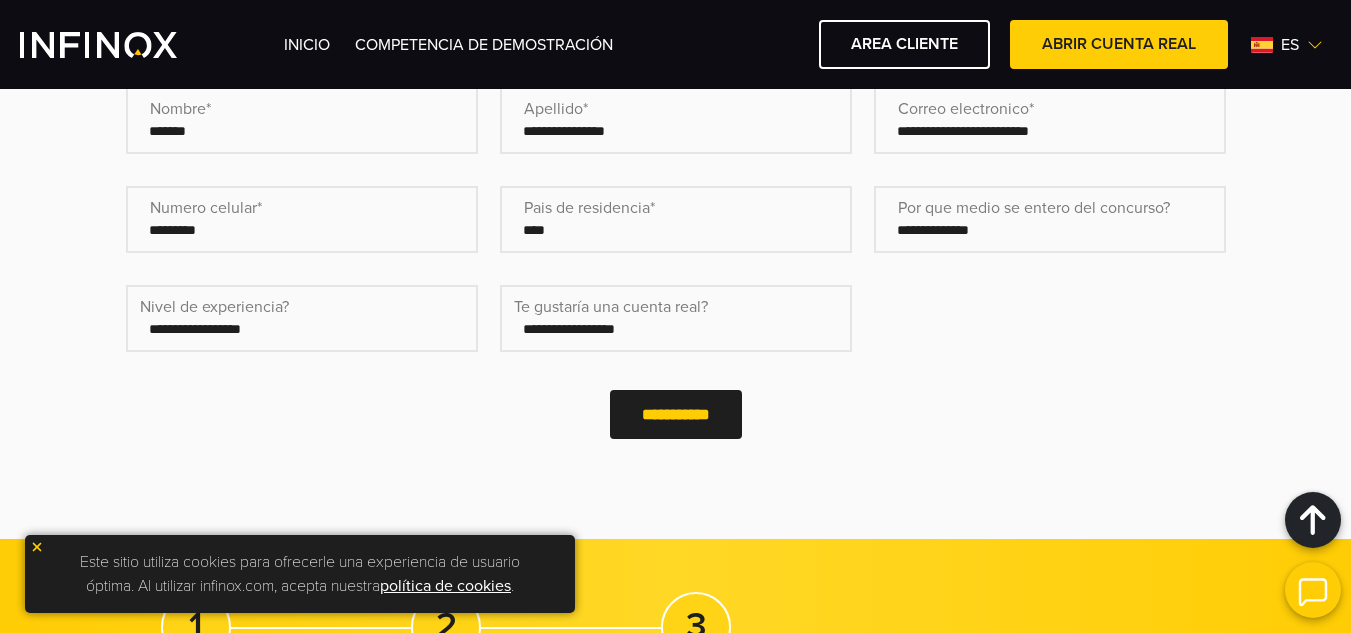 click on "**********" at bounding box center (302, 318) 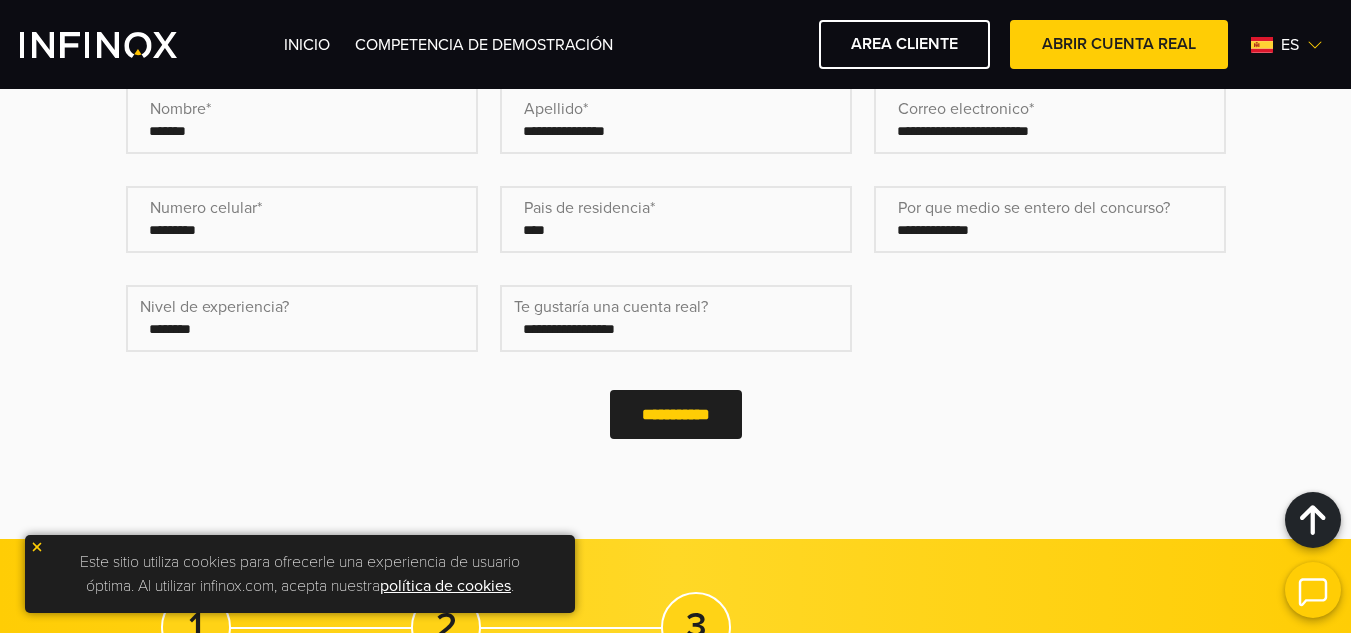 click on "**********" at bounding box center [302, 318] 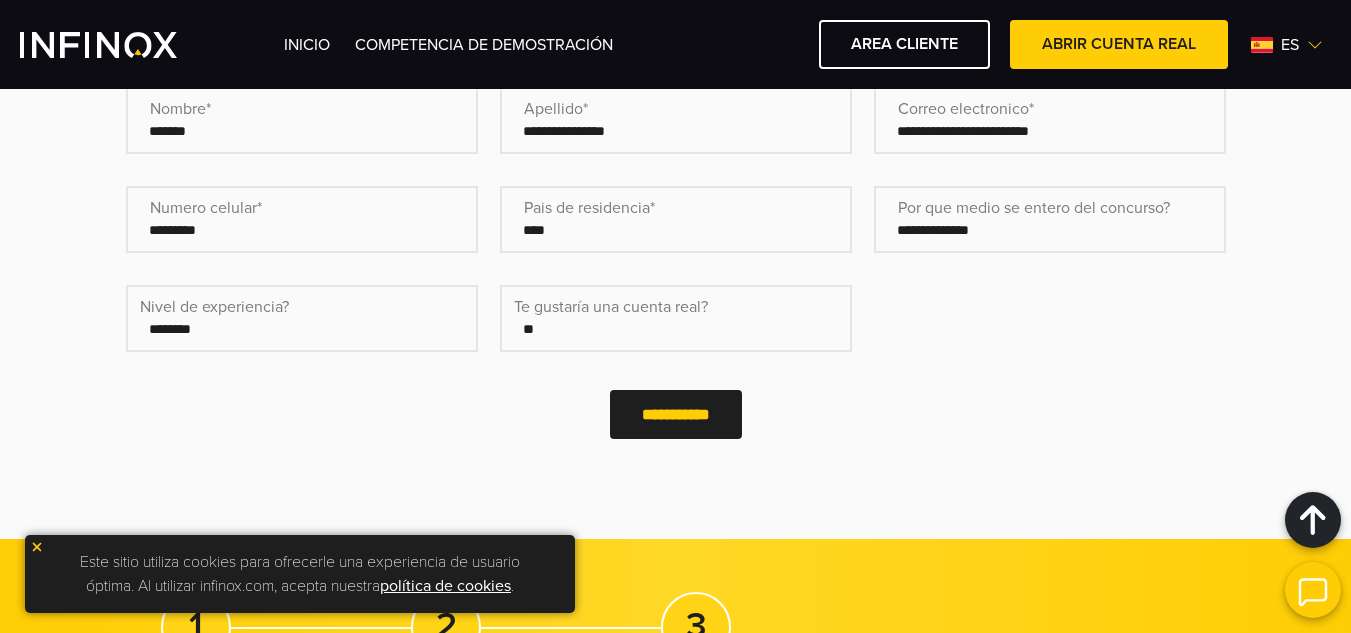 click on "**********" at bounding box center (676, 318) 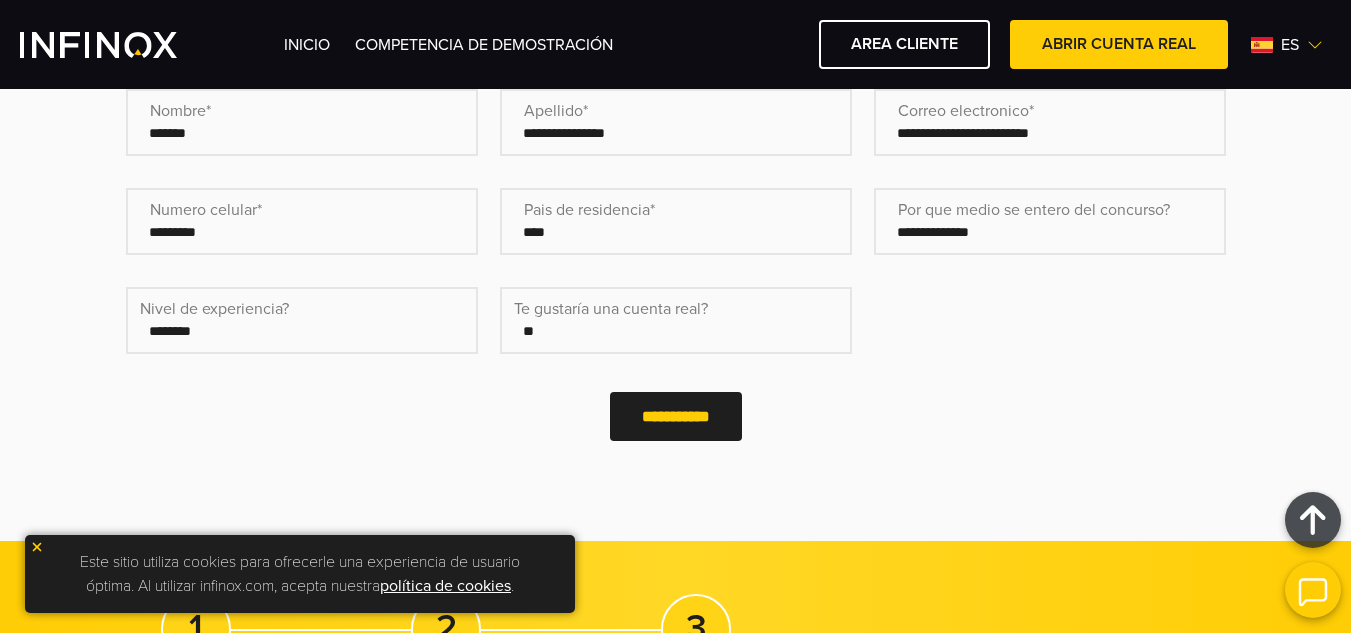 scroll, scrollTop: 833, scrollLeft: 0, axis: vertical 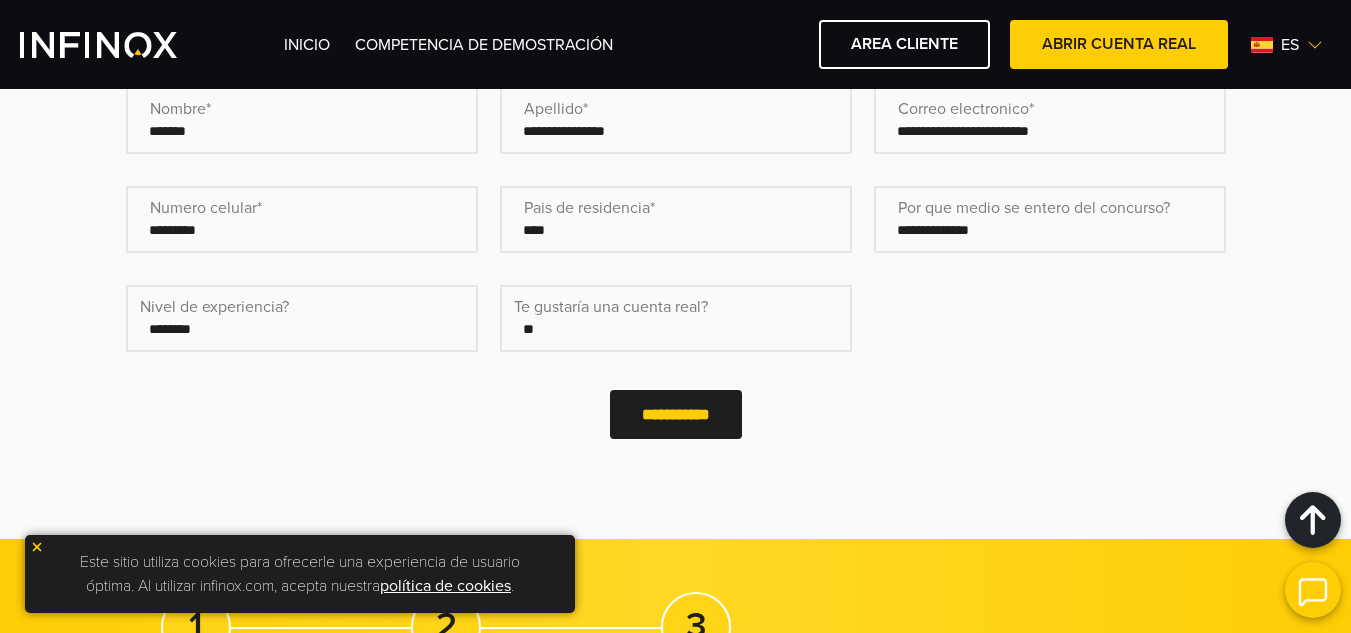 click on "**********" at bounding box center (676, 414) 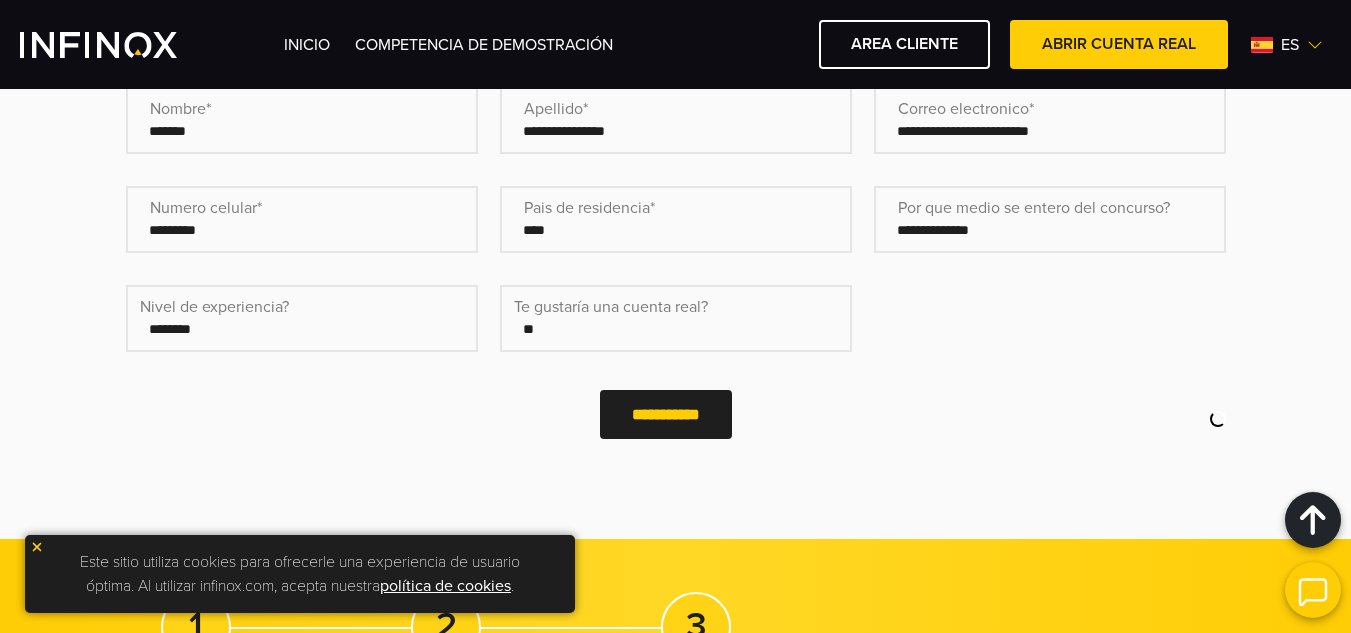scroll, scrollTop: 0, scrollLeft: 0, axis: both 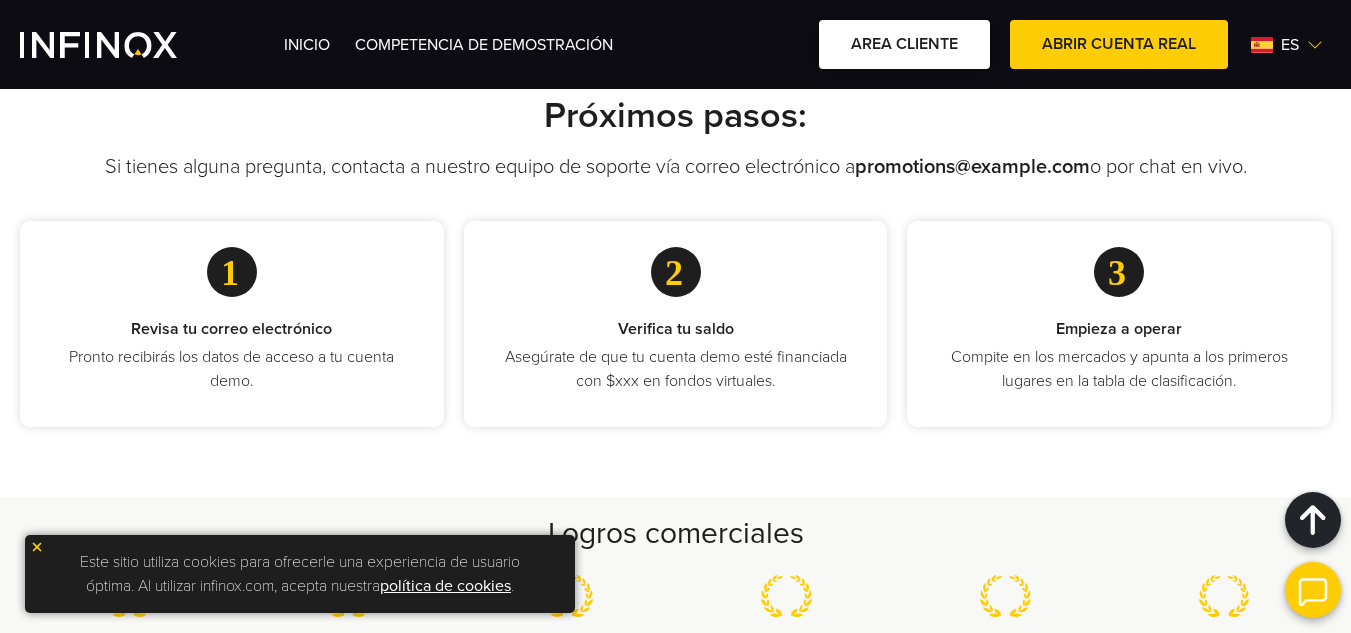 click on "AREA CLIENTE" at bounding box center (904, 44) 